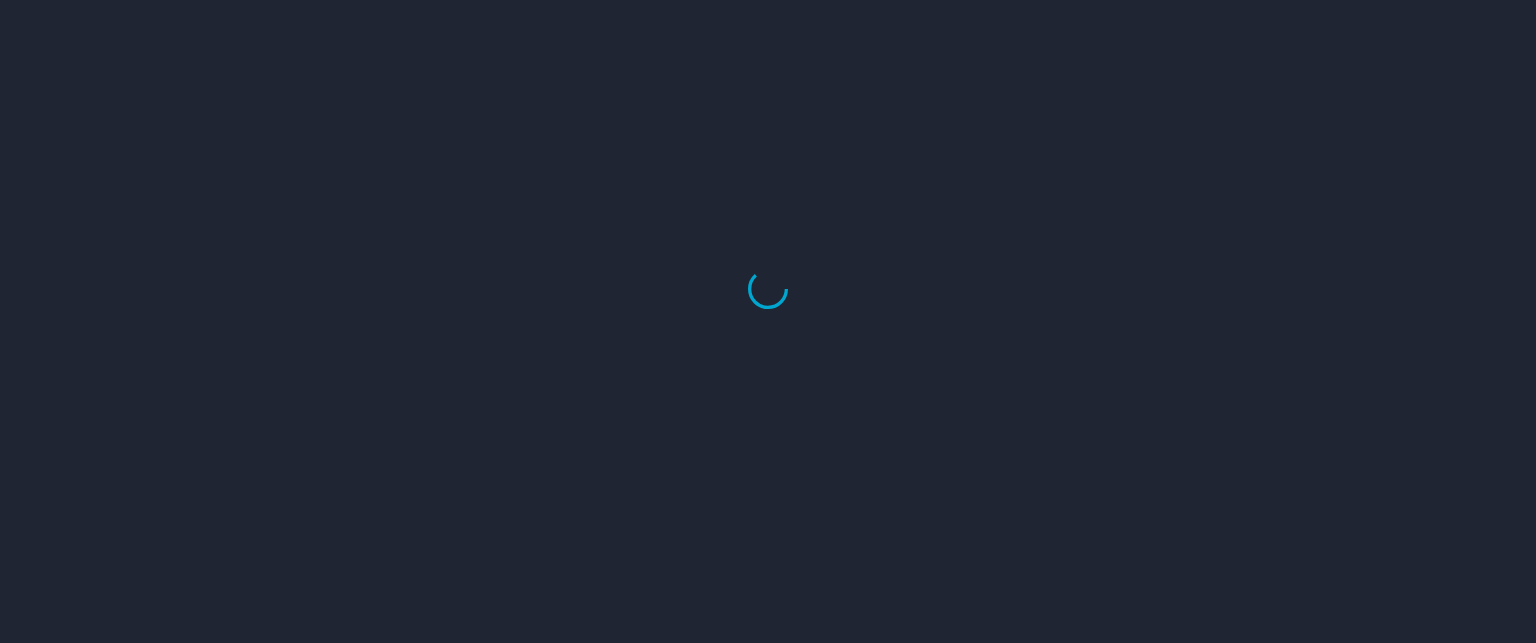 scroll, scrollTop: 0, scrollLeft: 0, axis: both 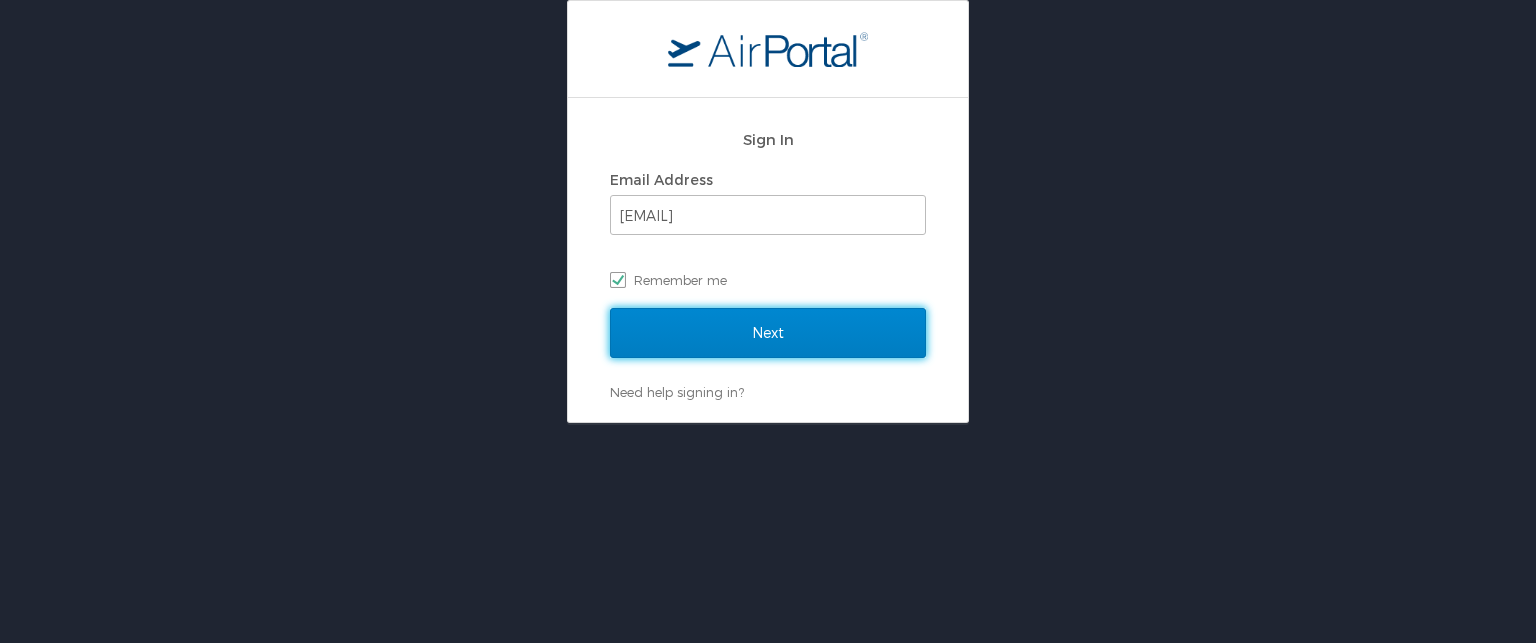 click on "Next" at bounding box center [768, 333] 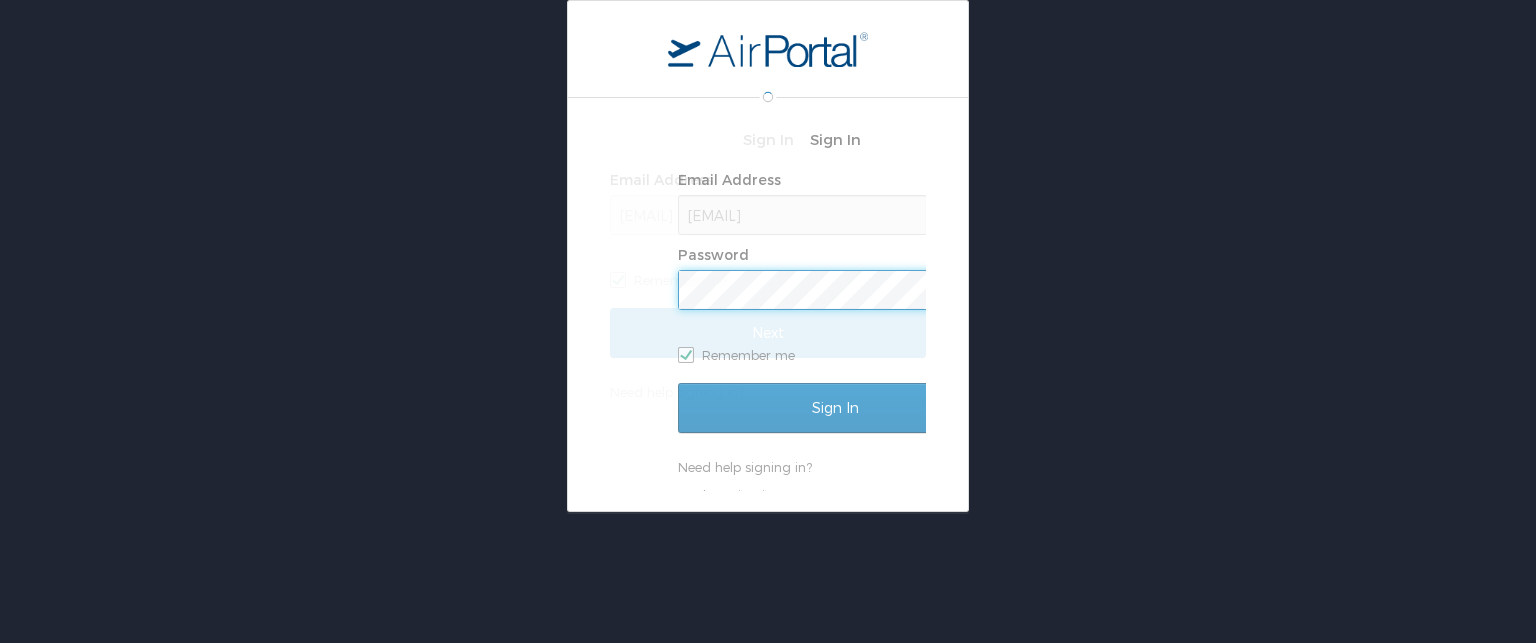 scroll, scrollTop: 0, scrollLeft: 0, axis: both 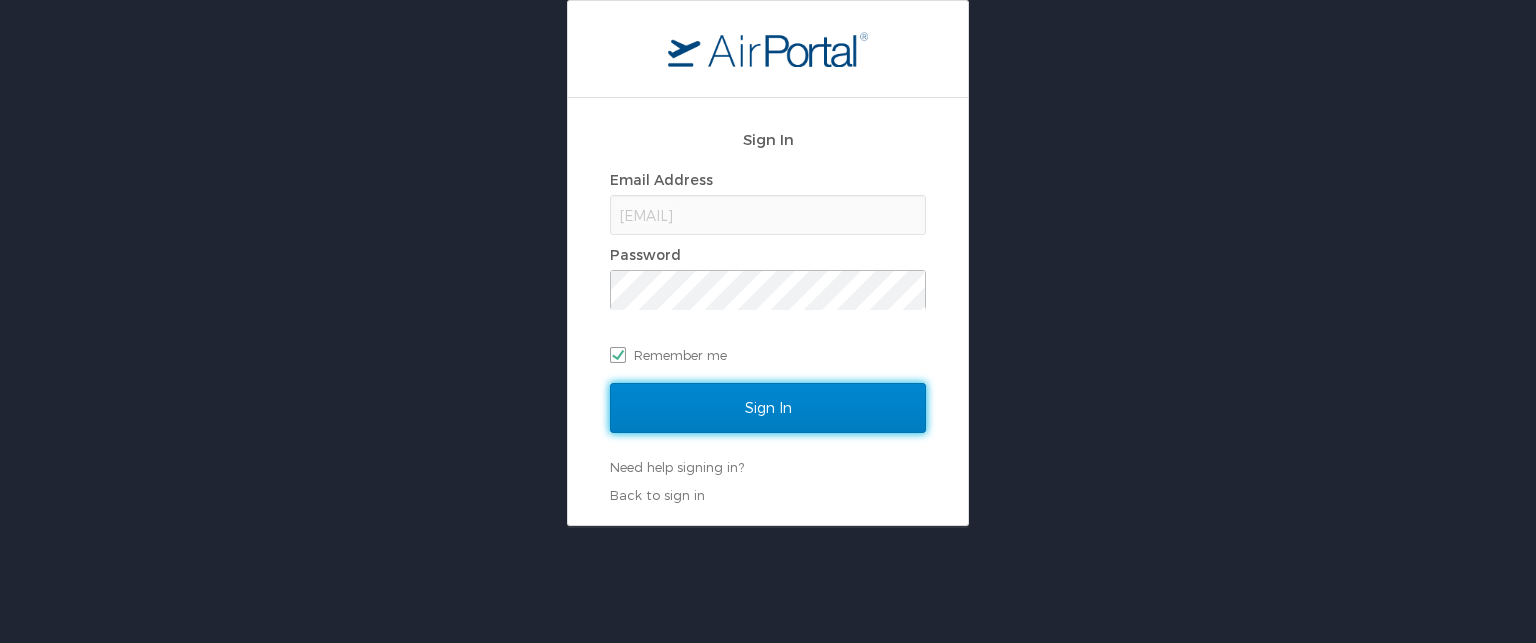 click on "Sign In" at bounding box center [768, 408] 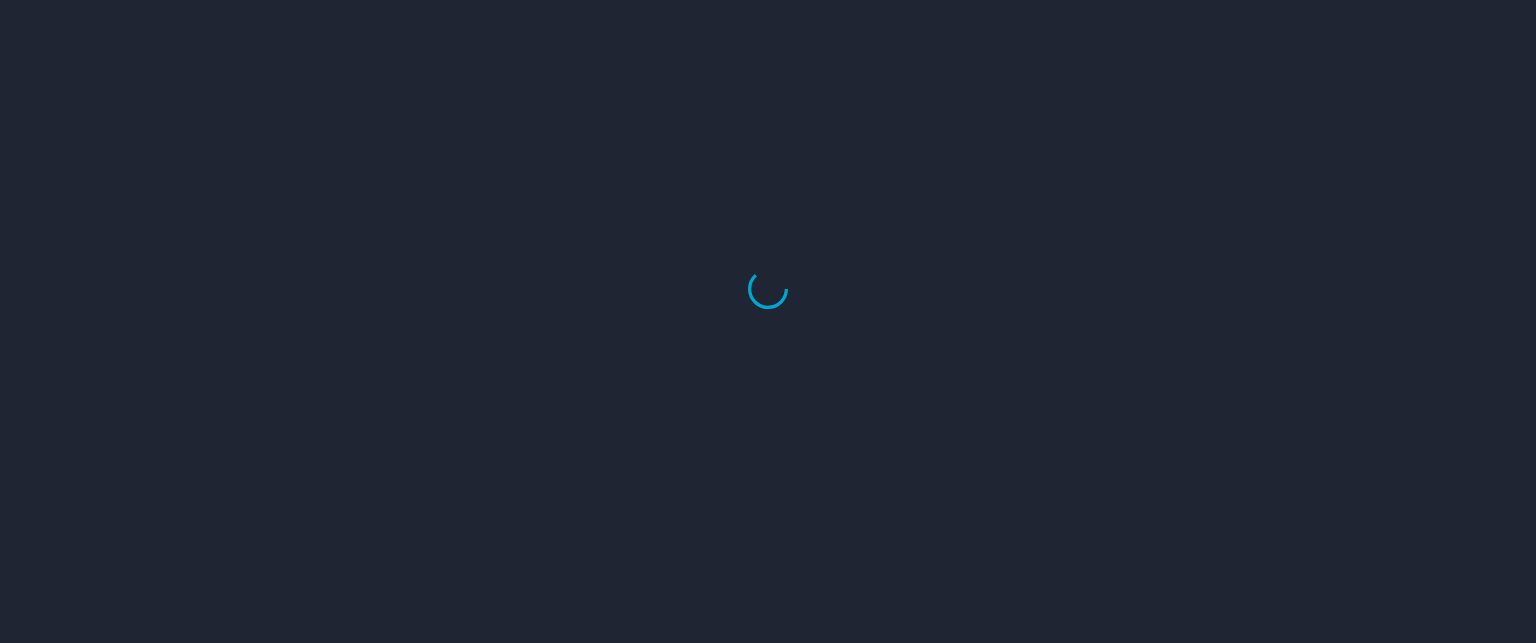 scroll, scrollTop: 0, scrollLeft: 0, axis: both 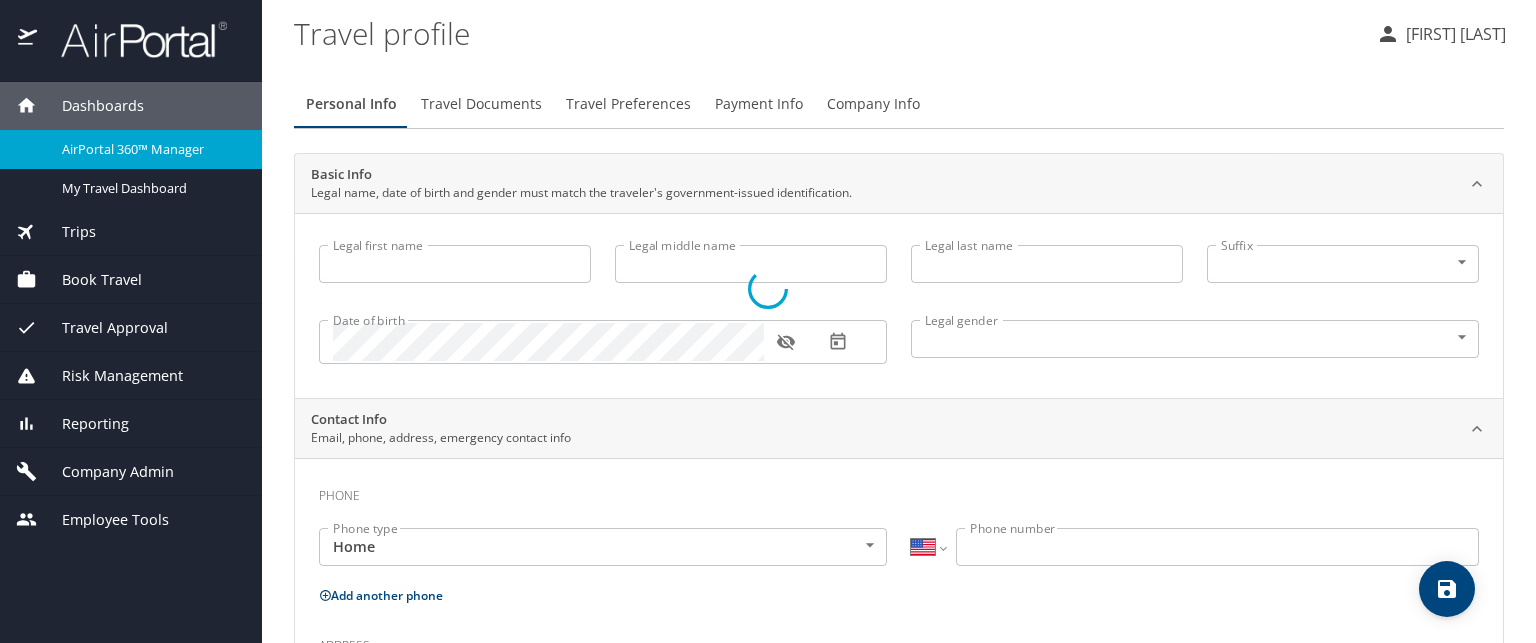 type on "Chelsea" 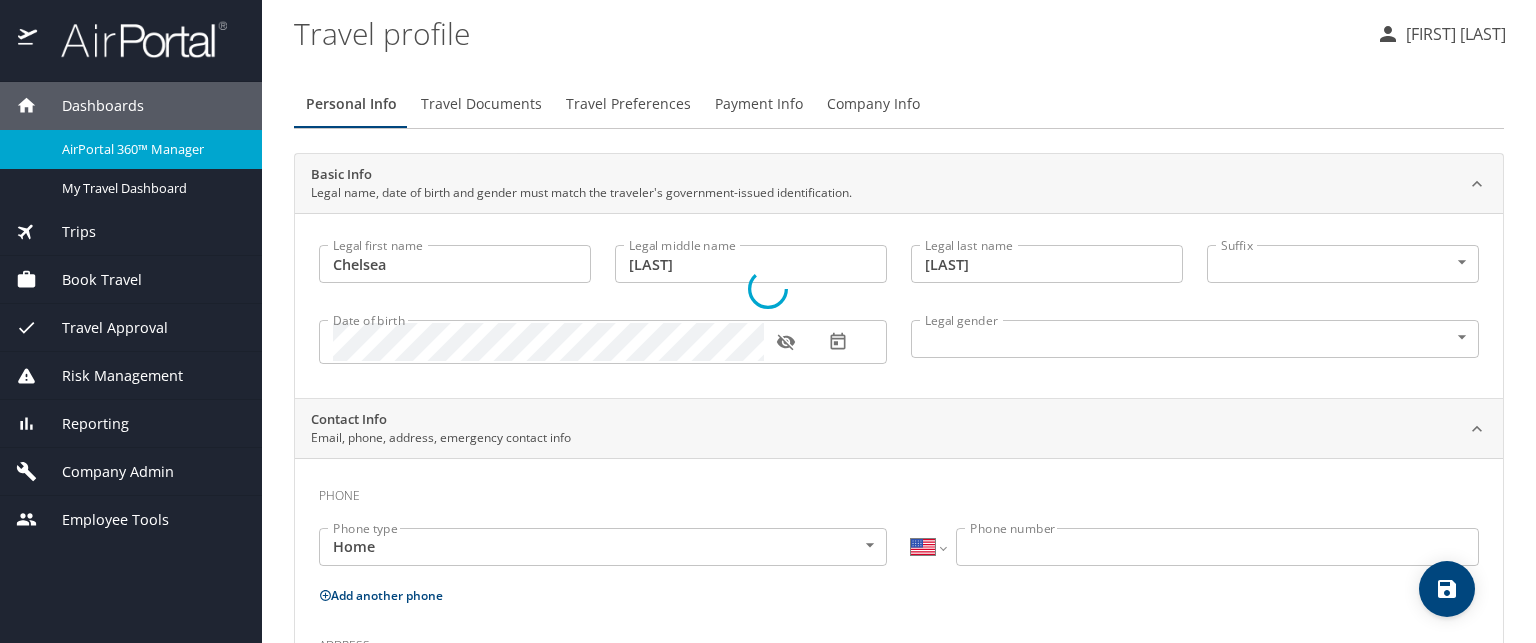 select on "US" 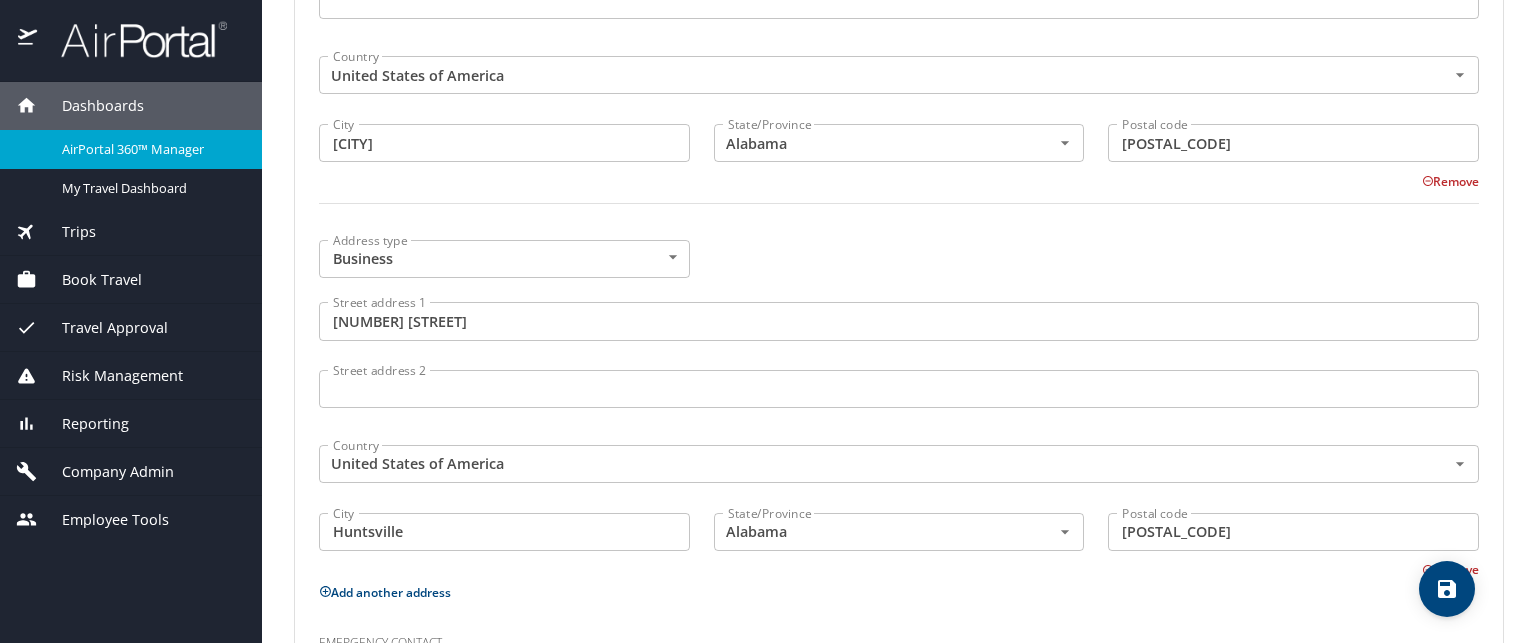 scroll, scrollTop: 1160, scrollLeft: 0, axis: vertical 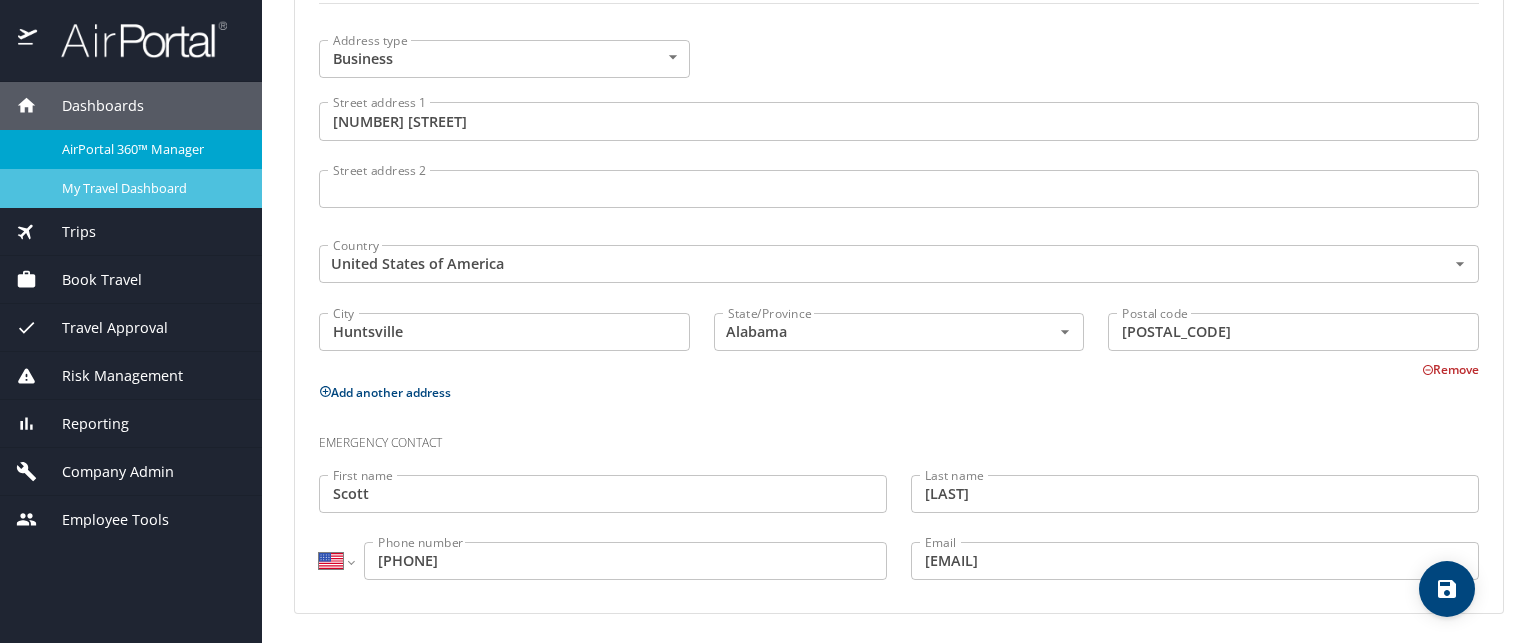 click on "My Travel Dashboard" at bounding box center [150, 188] 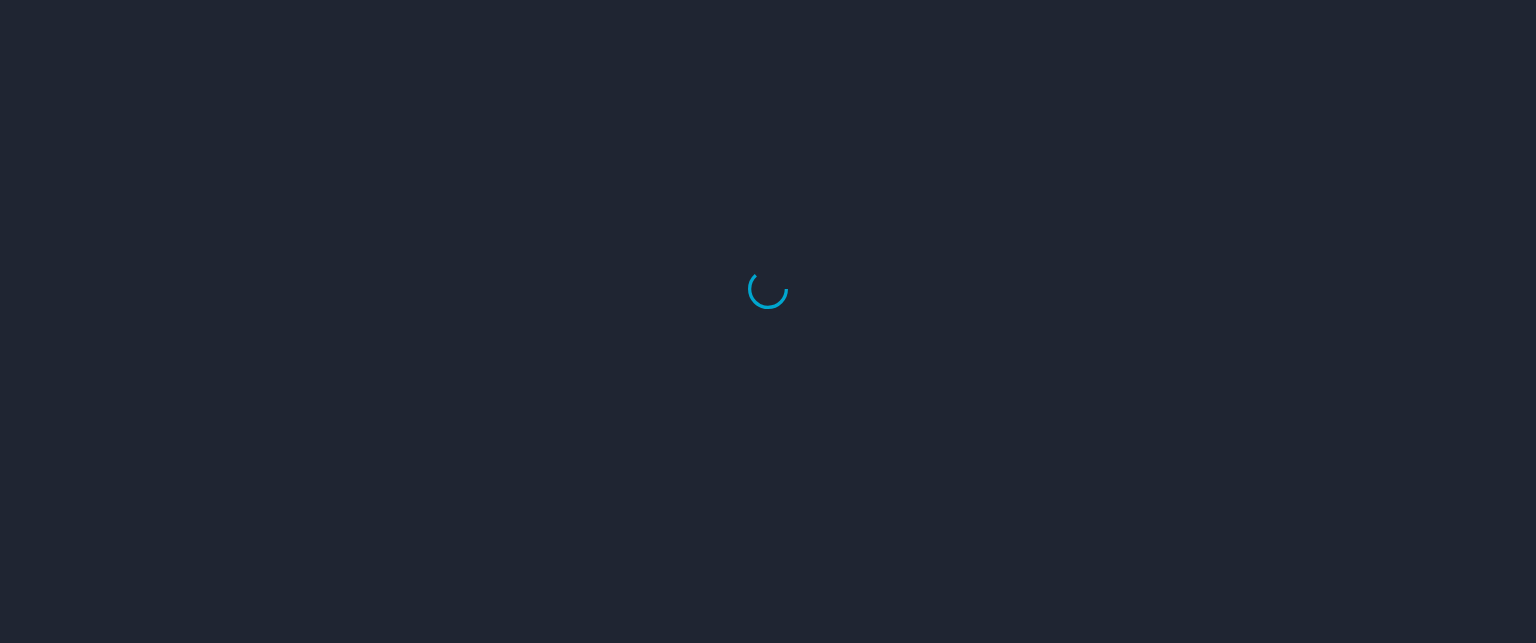 scroll, scrollTop: 0, scrollLeft: 0, axis: both 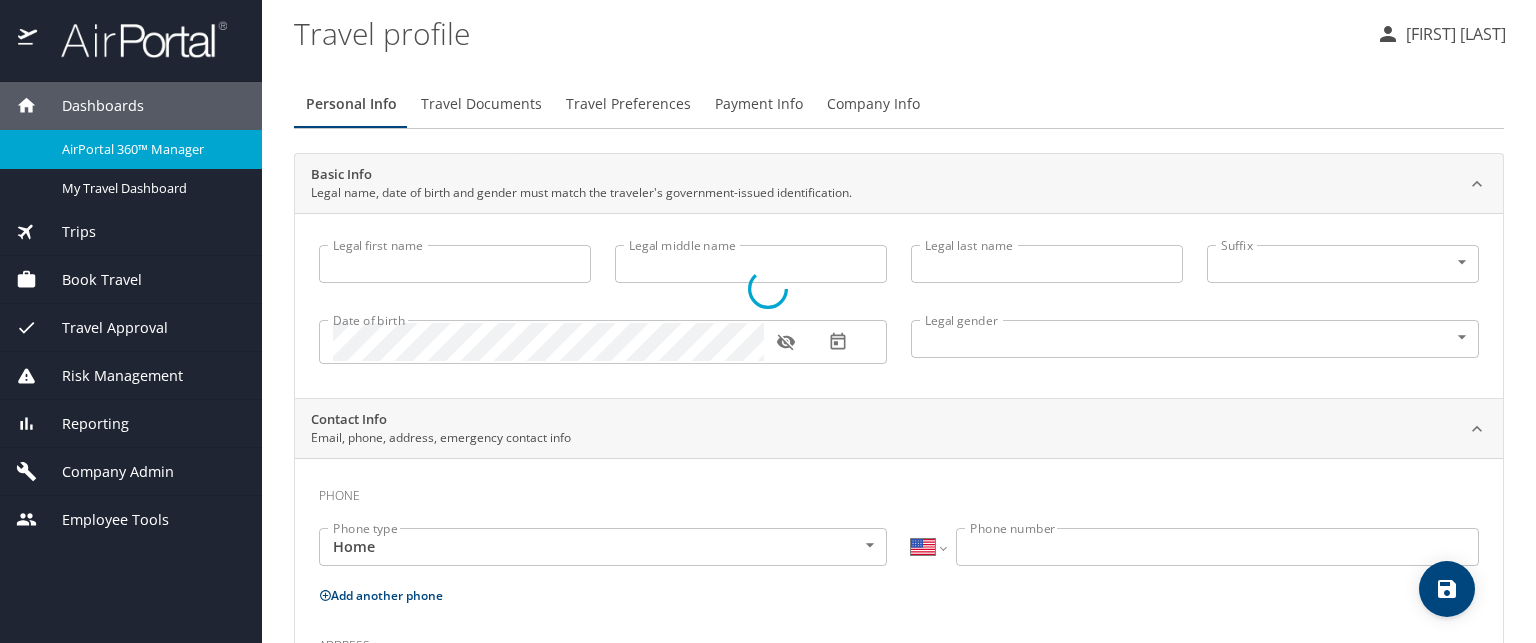 type on "Chelsea" 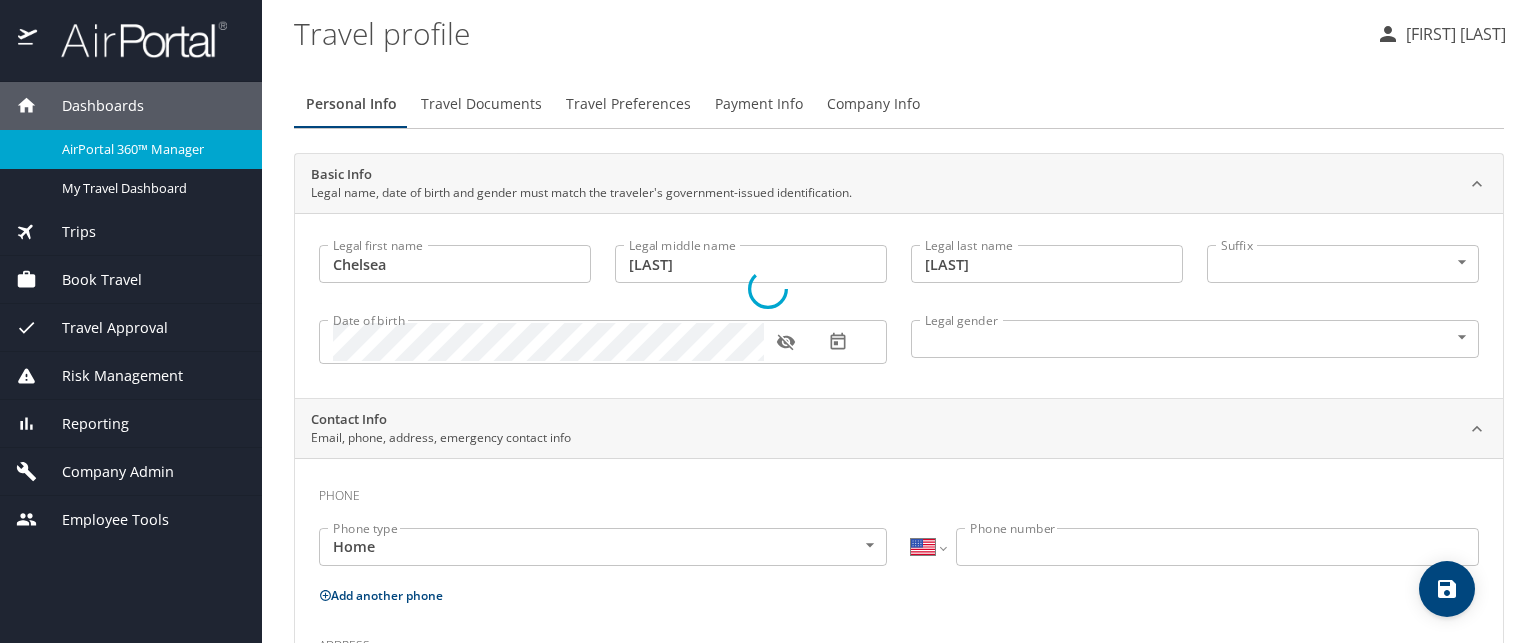 select on "US" 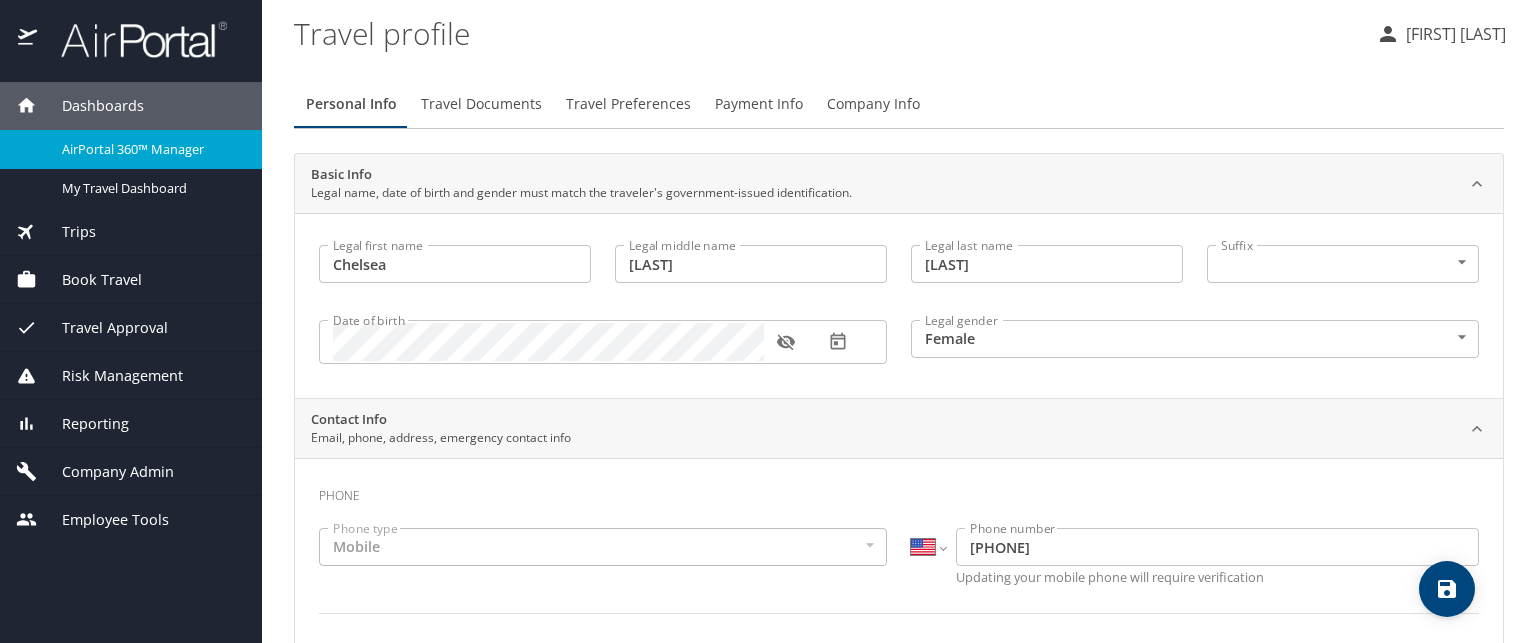 click on "Book Travel" at bounding box center (89, 280) 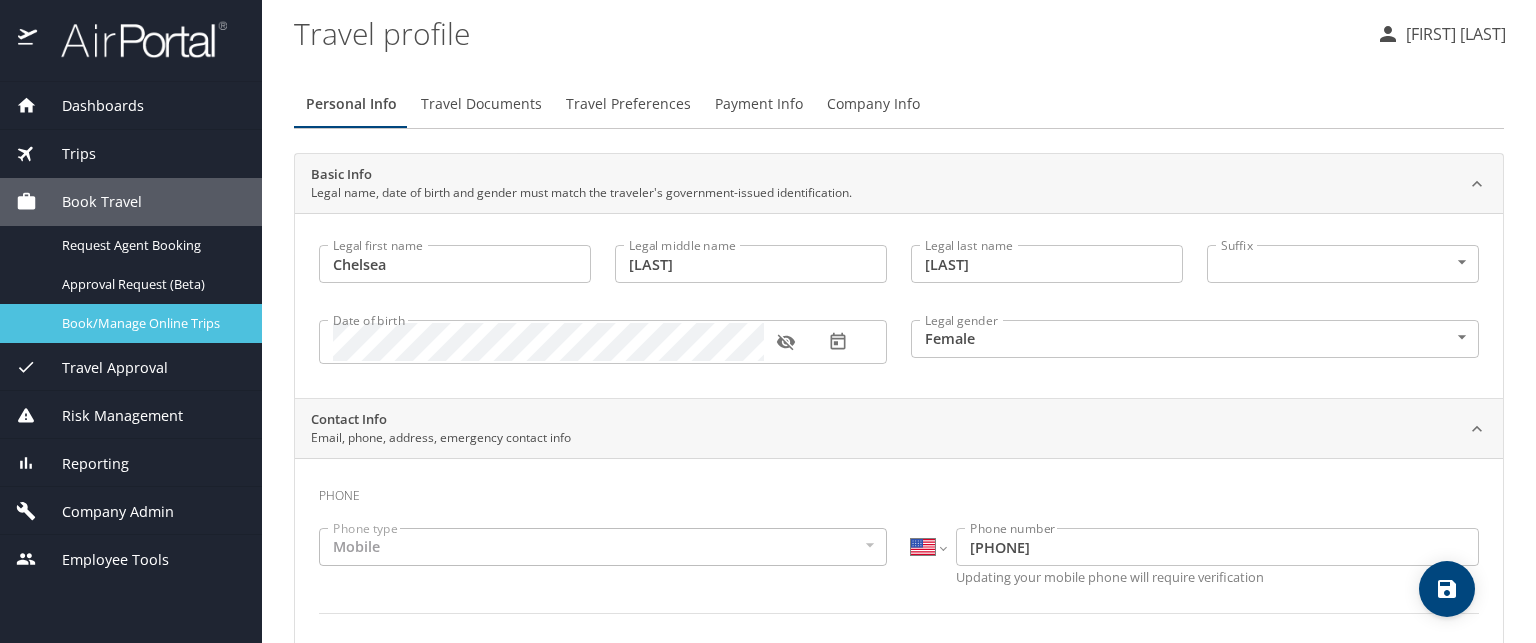 click on "Book/Manage Online Trips" at bounding box center [131, 323] 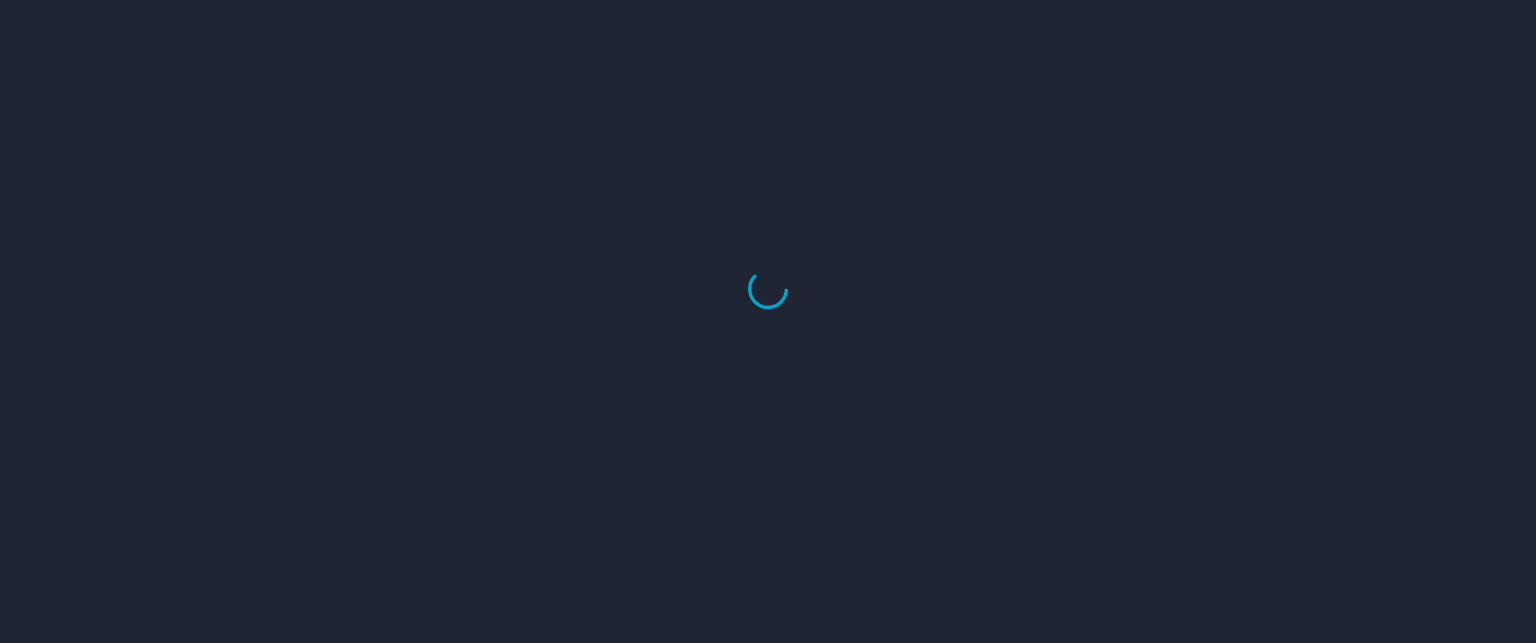 scroll, scrollTop: 0, scrollLeft: 0, axis: both 